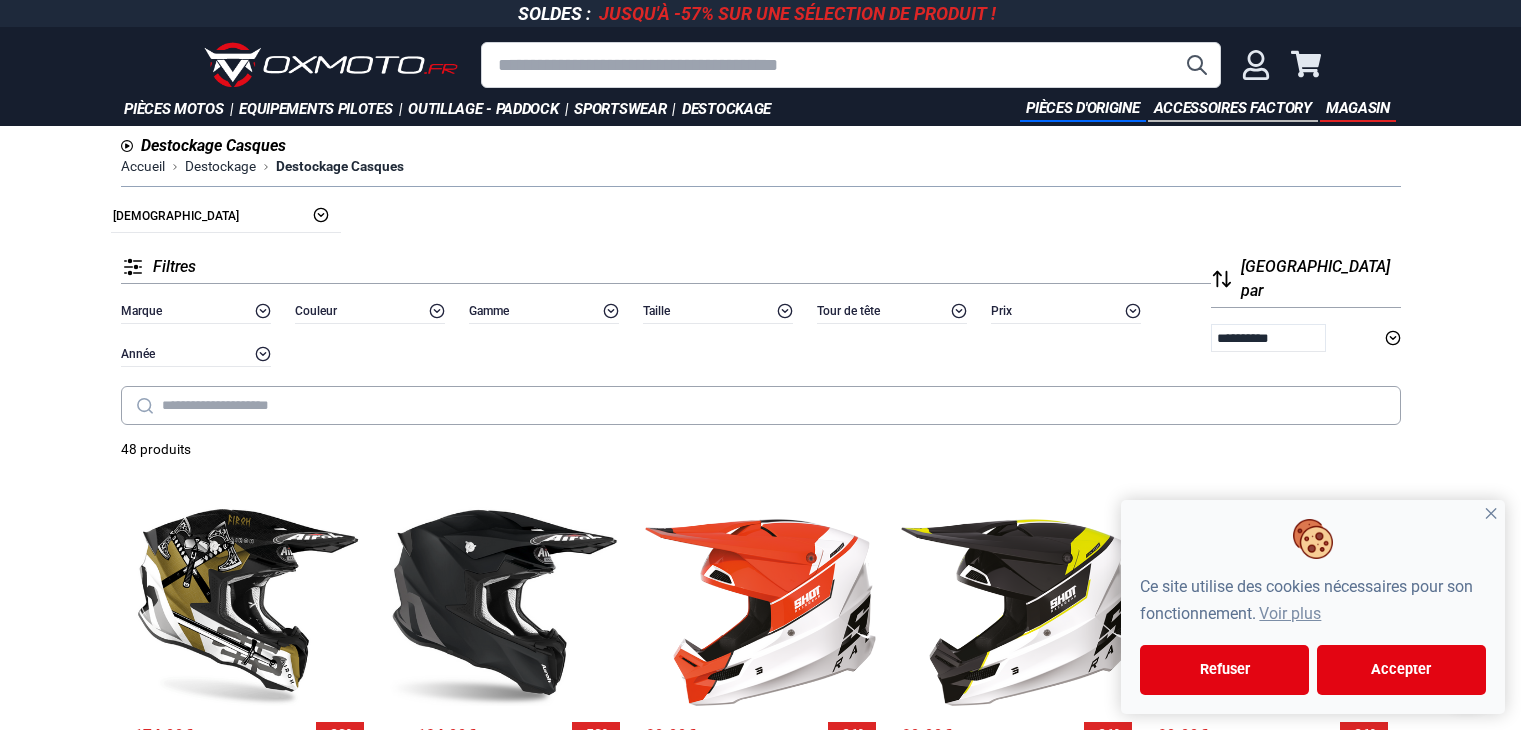 scroll, scrollTop: 0, scrollLeft: 0, axis: both 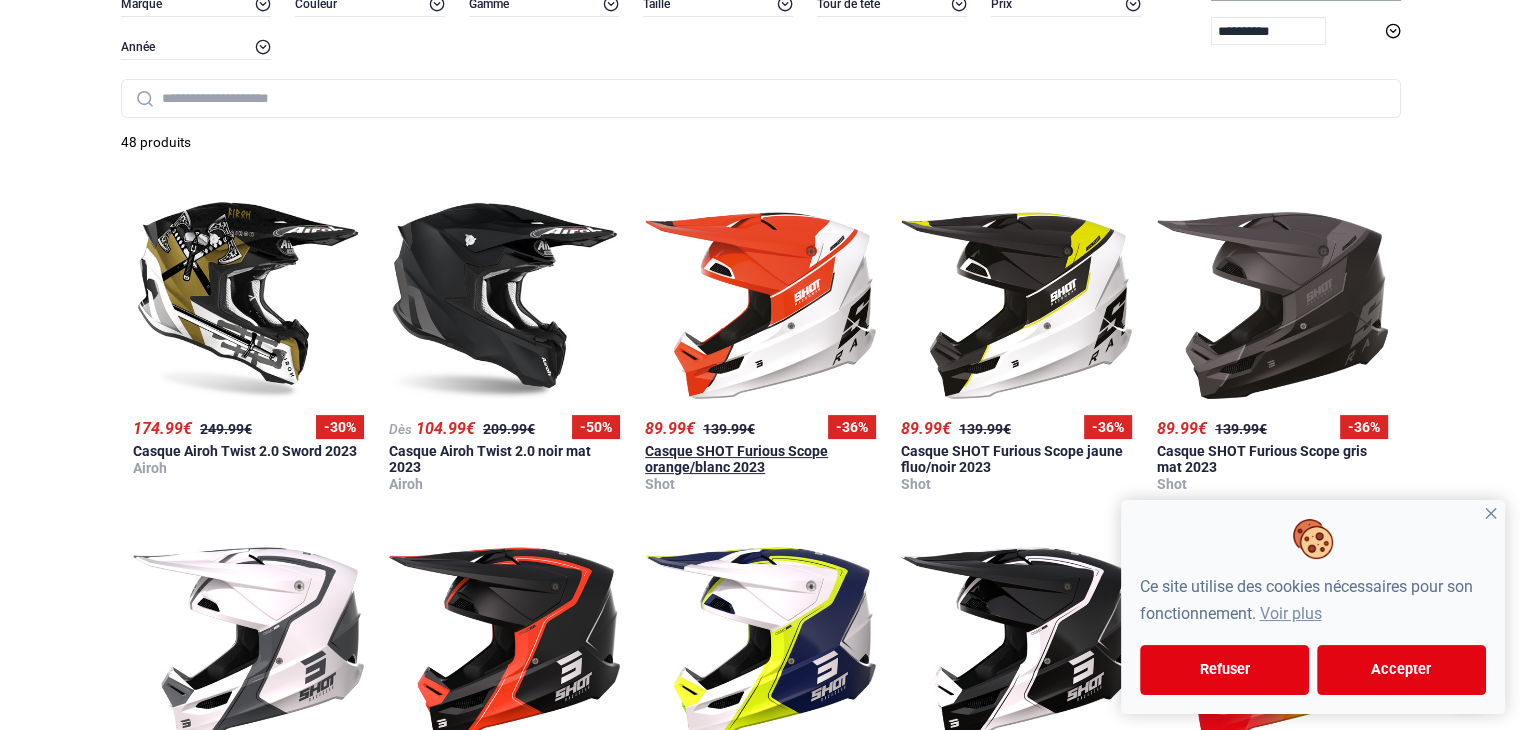click at bounding box center (760, 299) 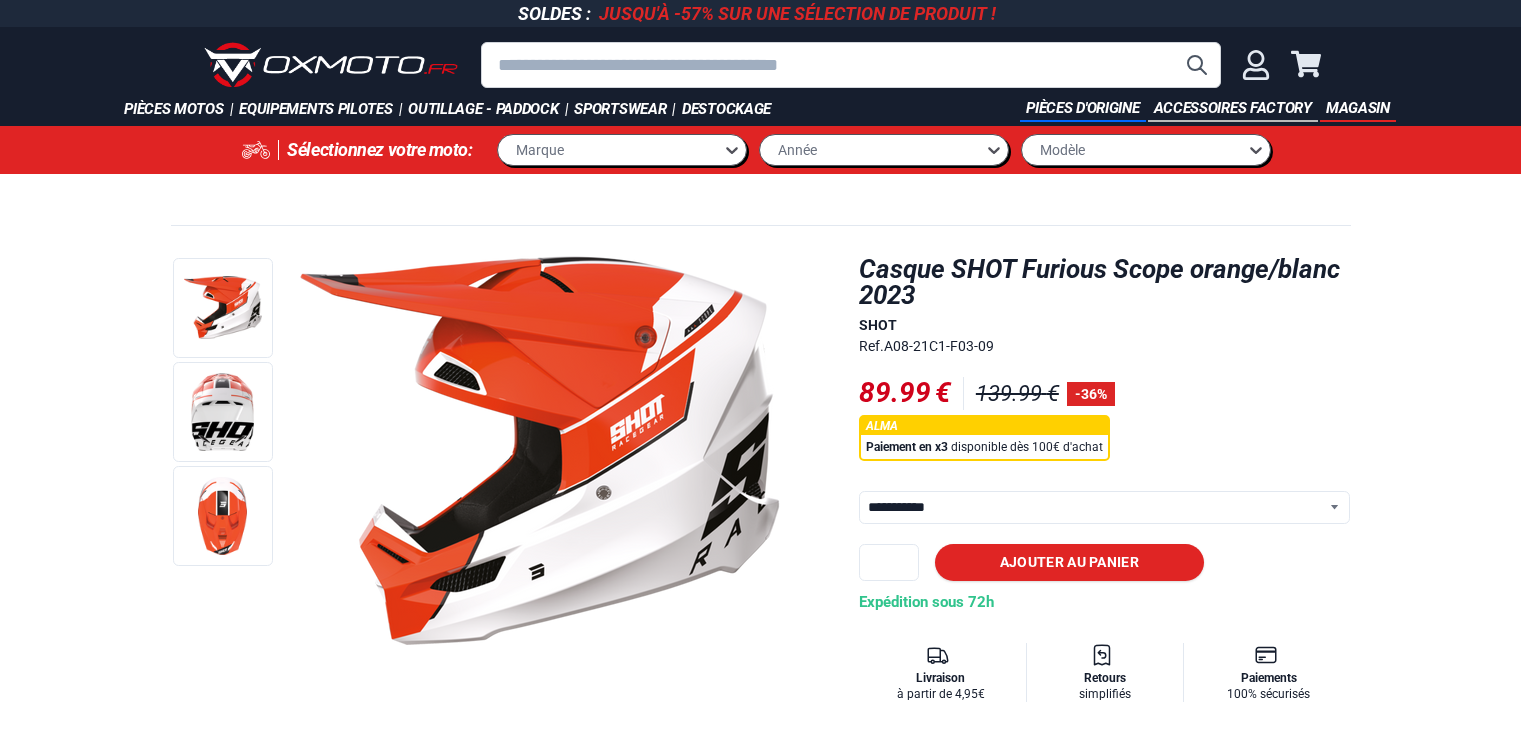 select on "**********" 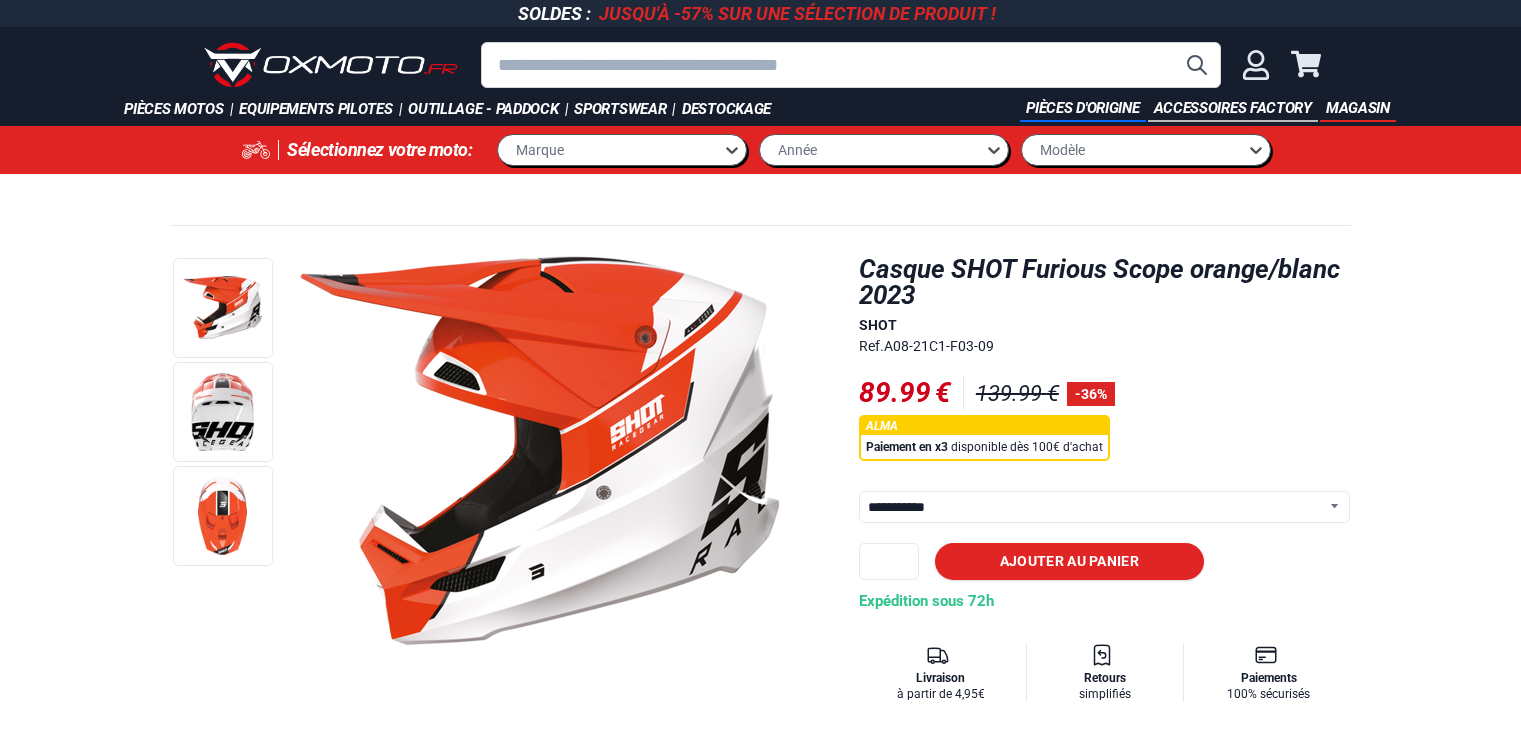 scroll, scrollTop: 0, scrollLeft: 0, axis: both 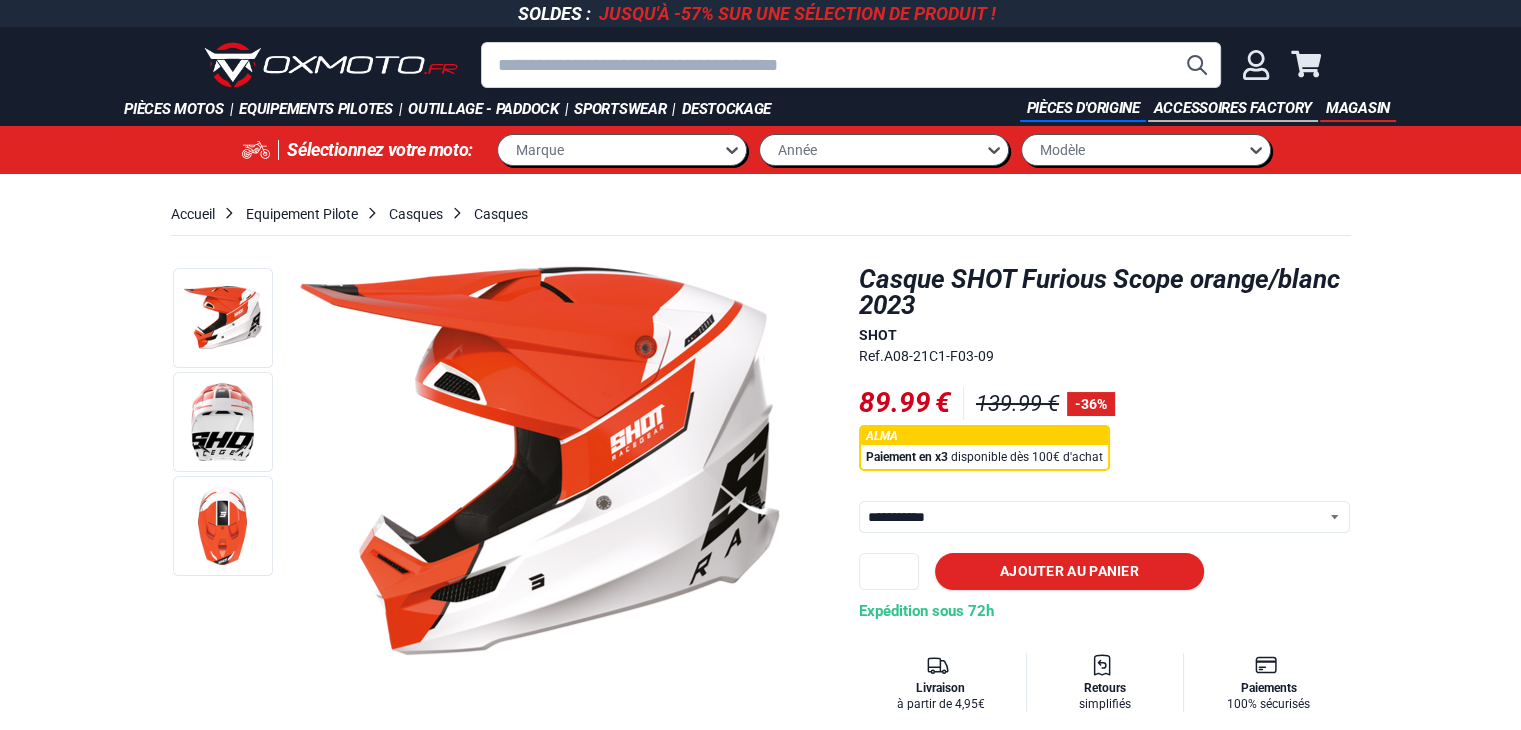 click on "**********" at bounding box center [1105, 517] 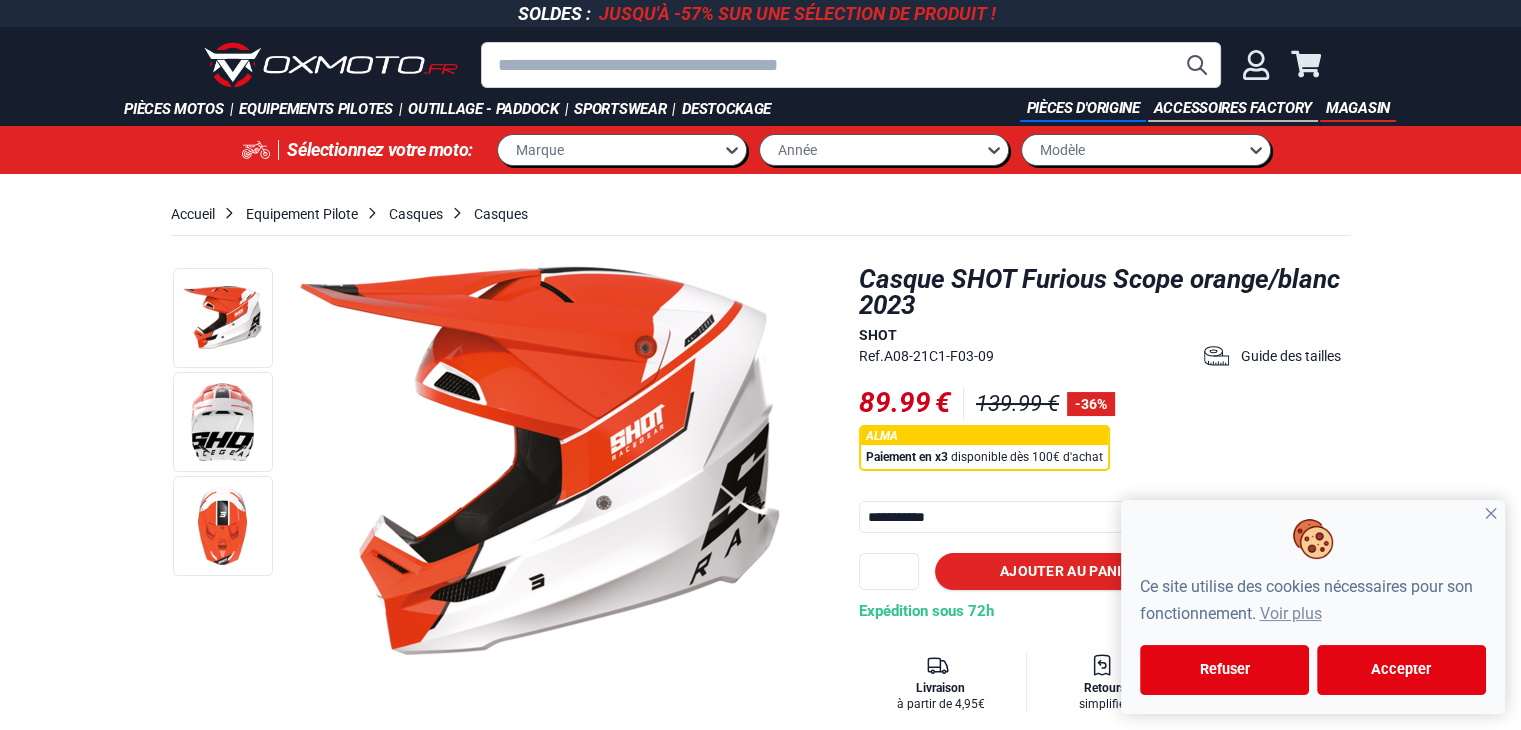 click on "**********" at bounding box center [1105, 517] 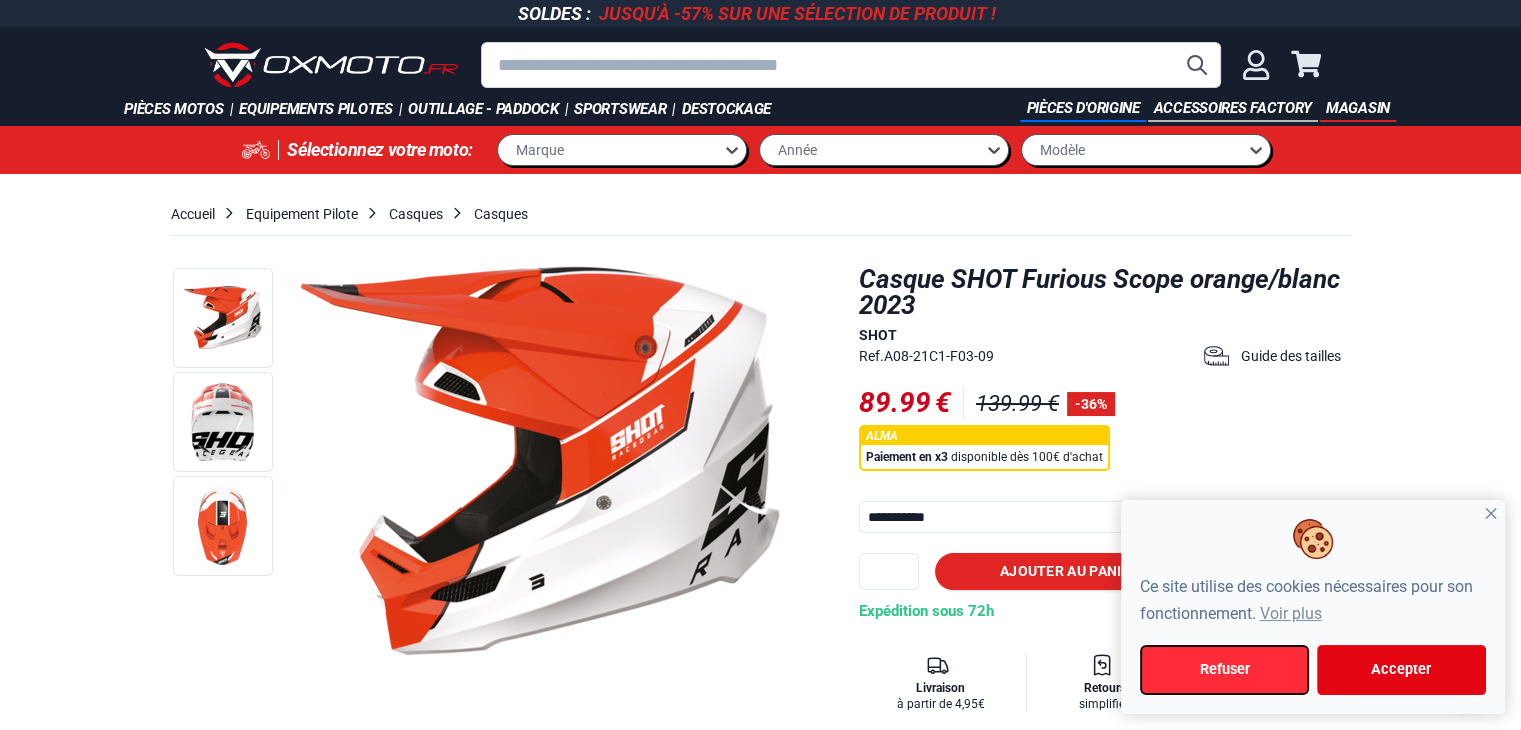 click on "Refuser" at bounding box center (1224, 670) 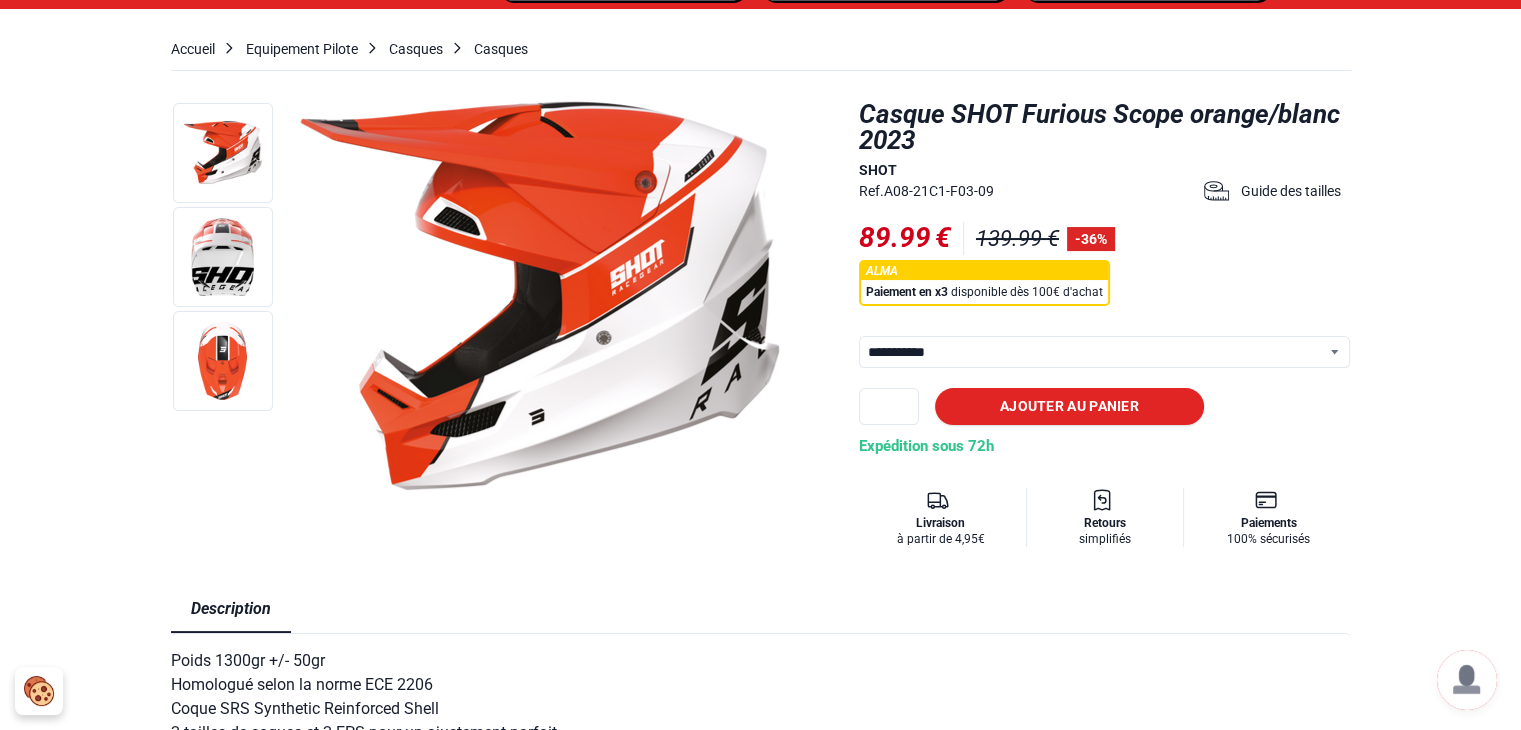 scroll, scrollTop: 204, scrollLeft: 0, axis: vertical 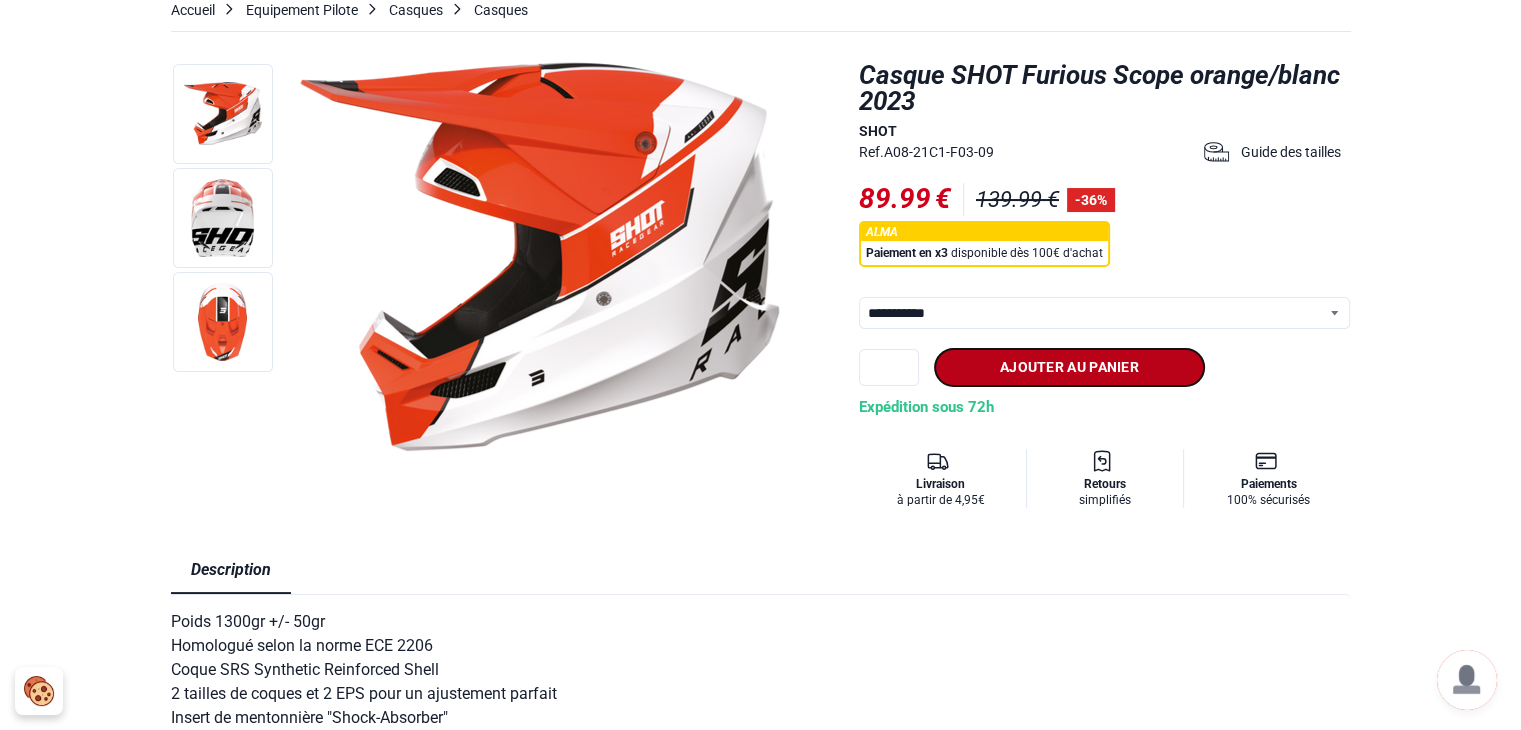 click on "Ajouter au panier" at bounding box center (1069, 367) 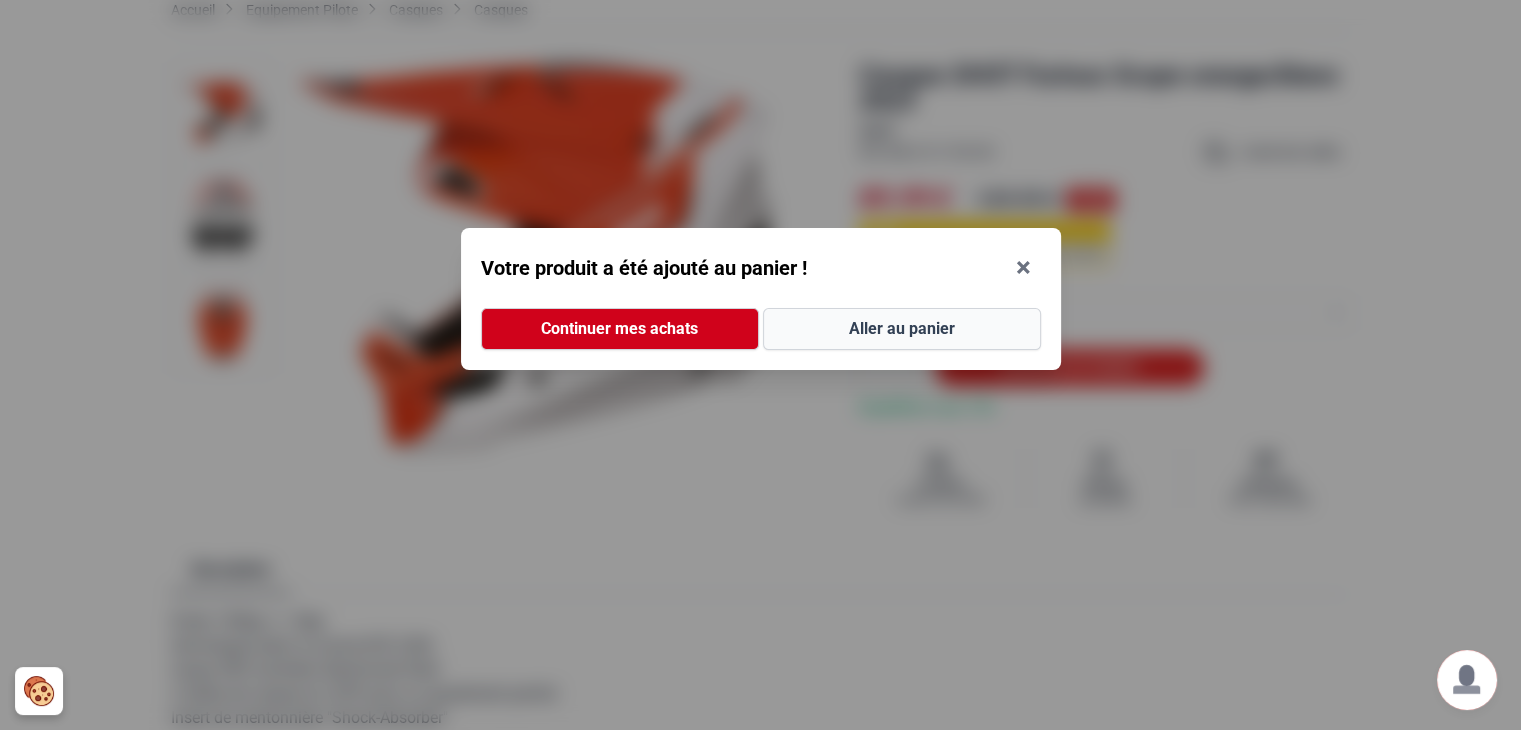 click on "Aller au panier" at bounding box center (902, 329) 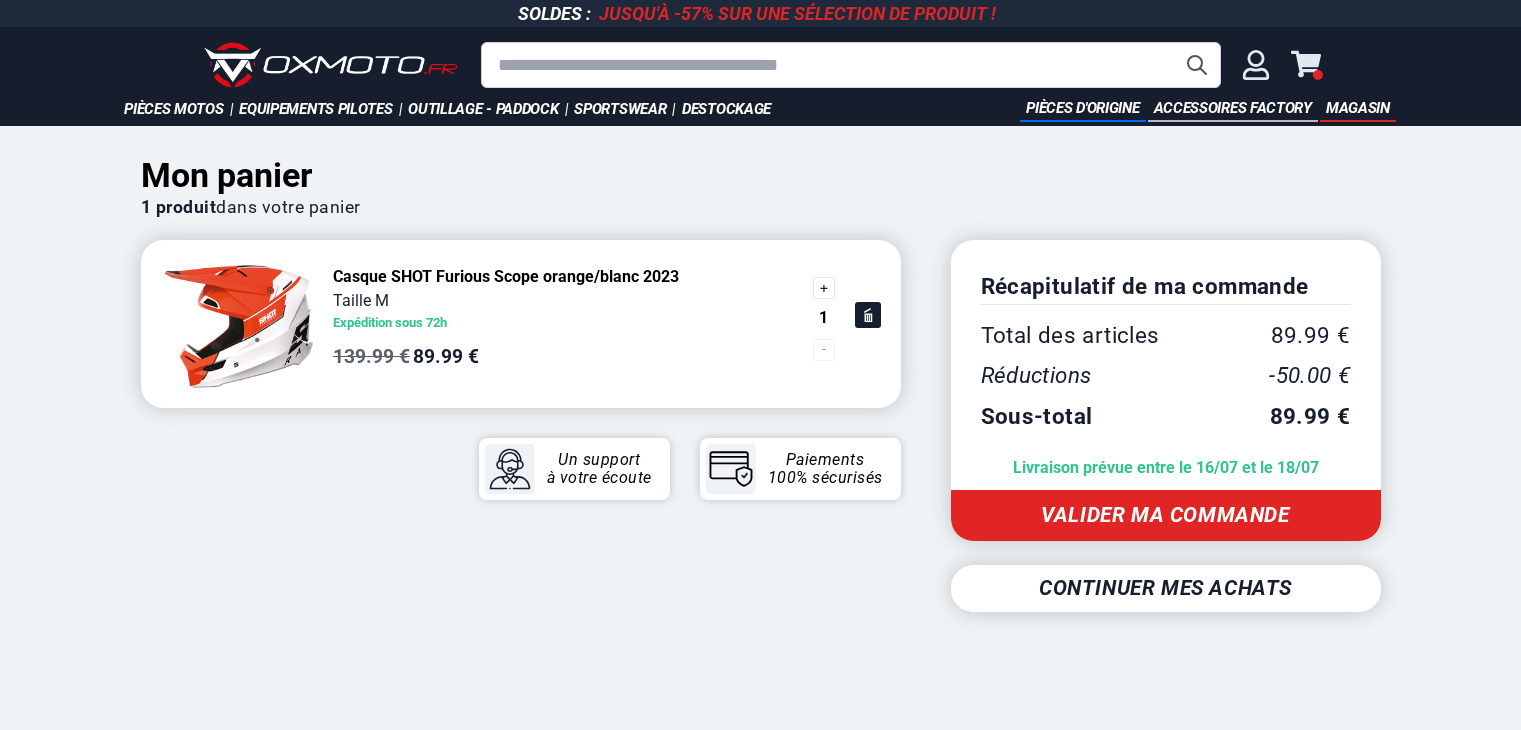 scroll, scrollTop: 0, scrollLeft: 0, axis: both 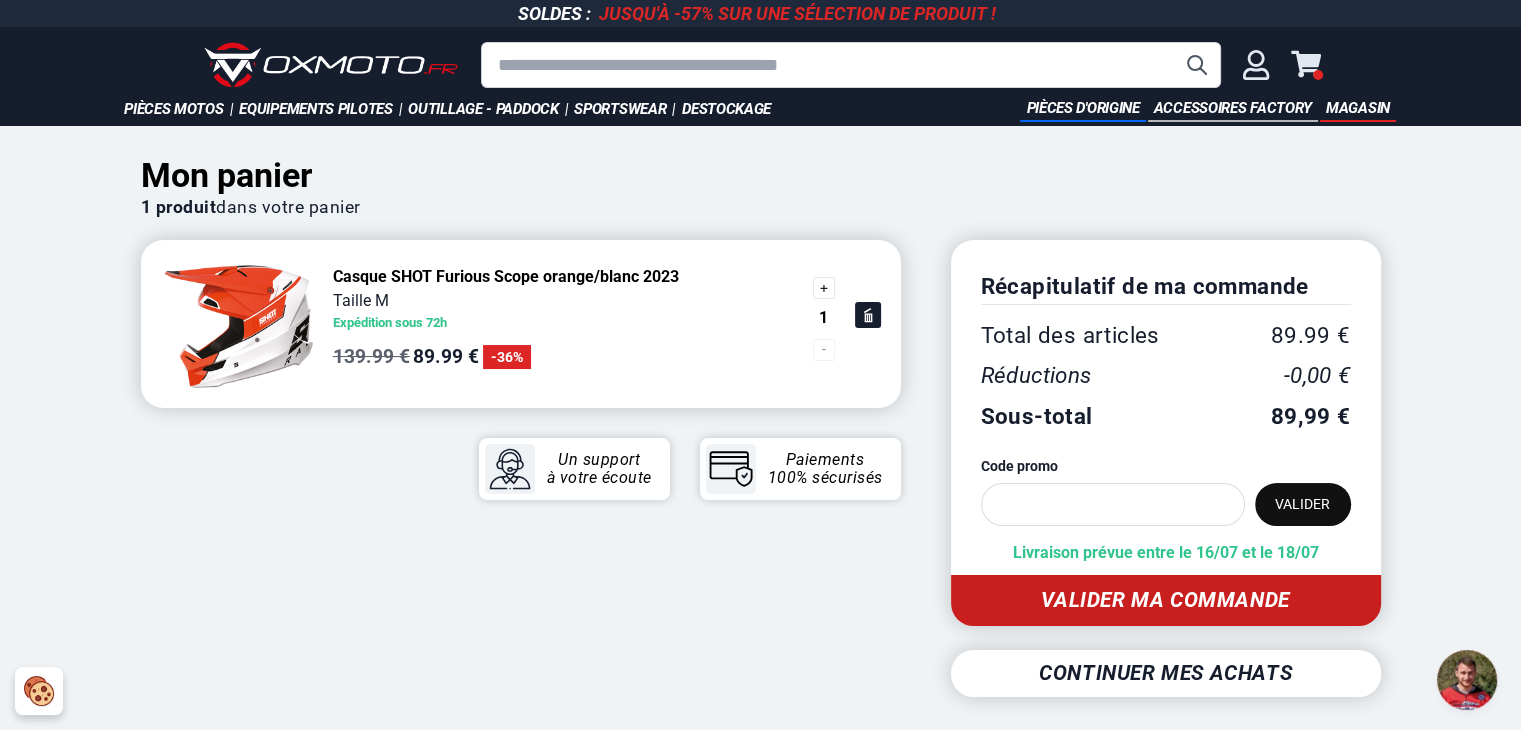 click on "Valider ma commande" at bounding box center [1166, 600] 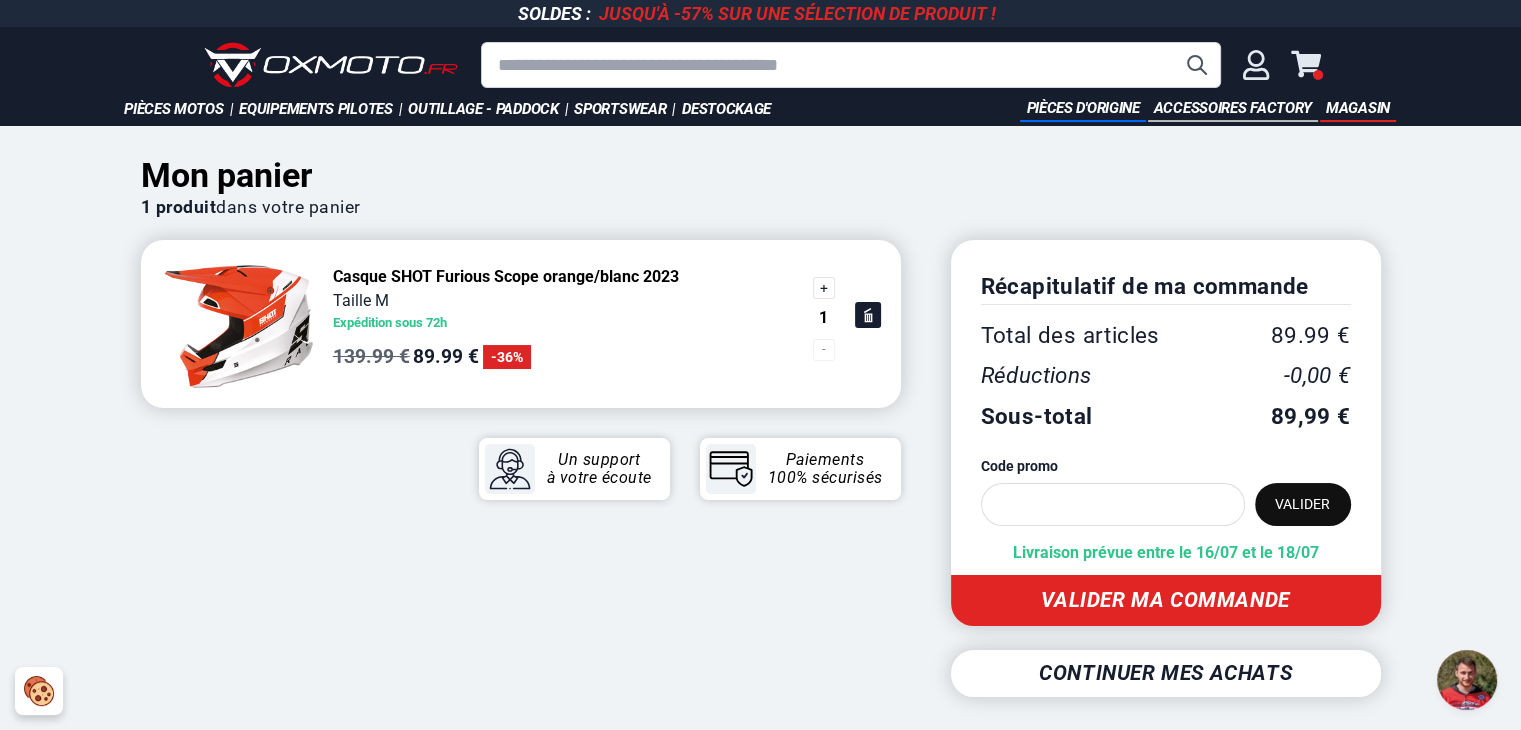click at bounding box center [331, 65] 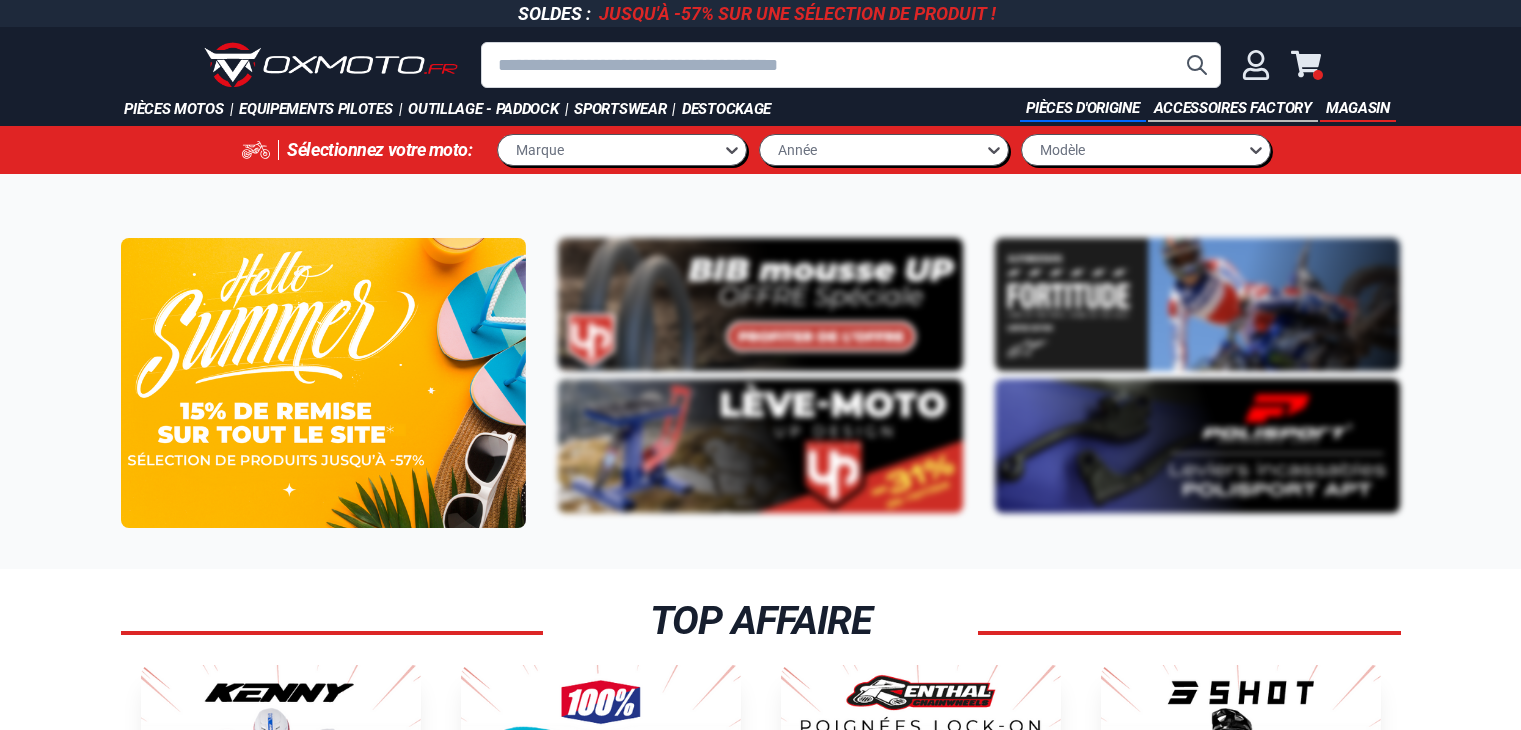 scroll, scrollTop: 0, scrollLeft: 0, axis: both 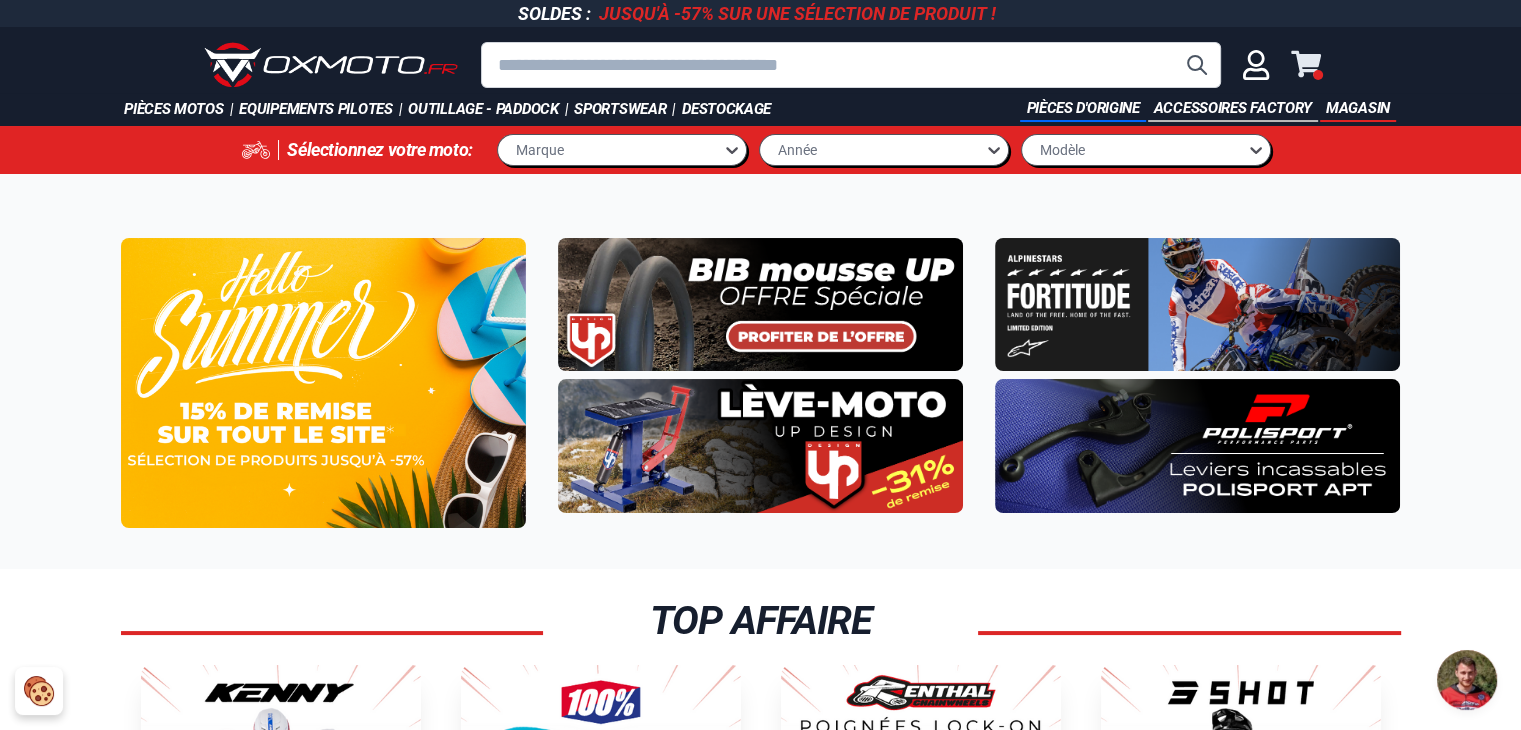 click 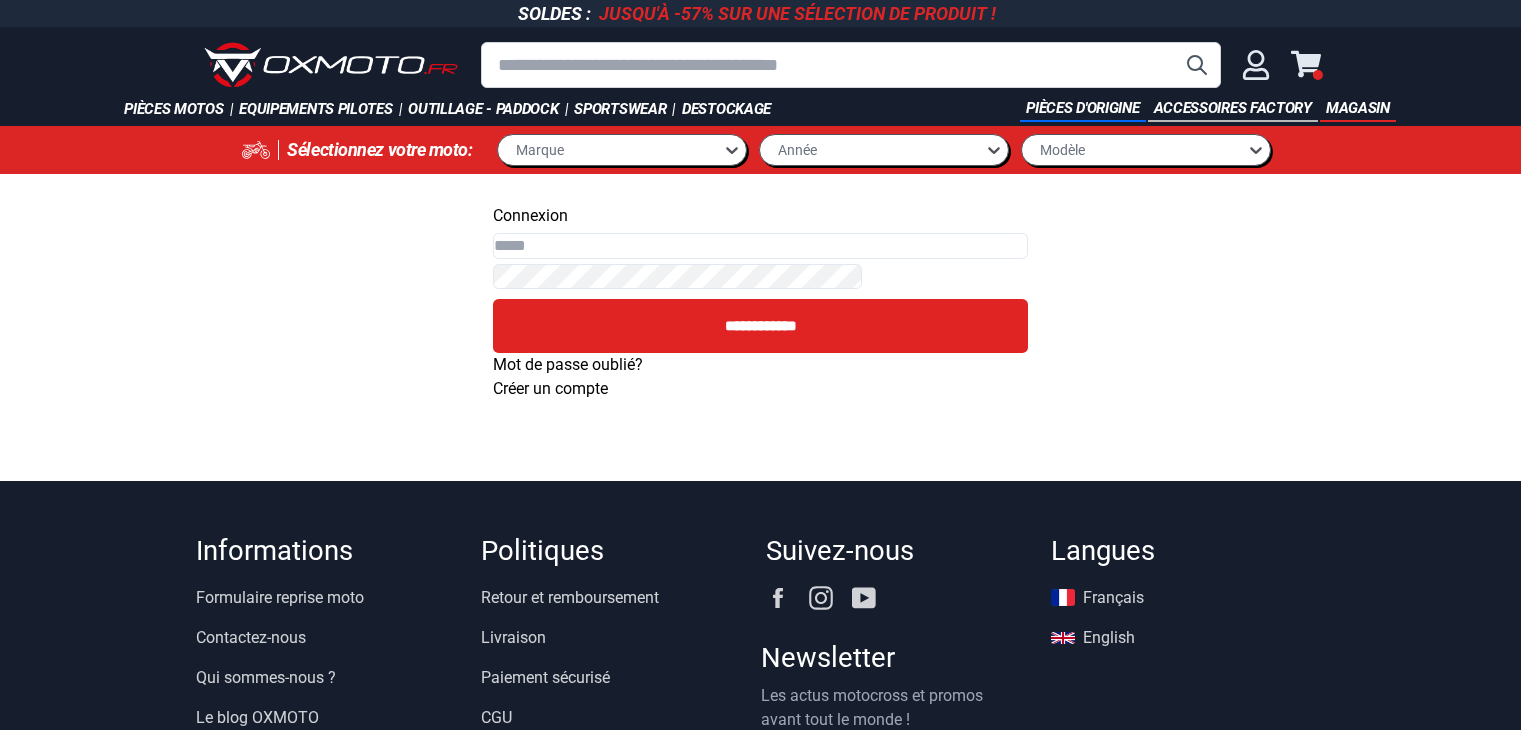 scroll, scrollTop: 0, scrollLeft: 0, axis: both 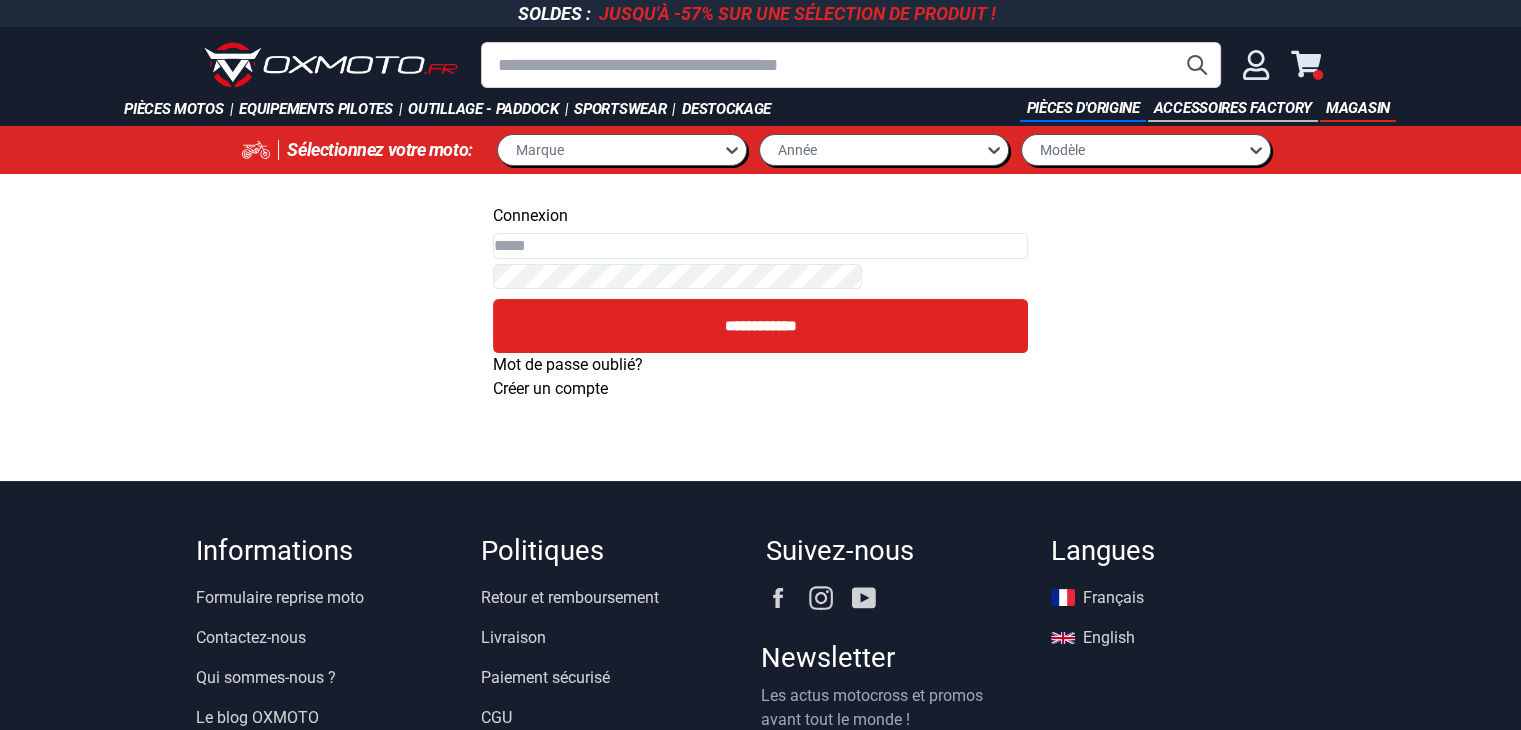 click on "Email" at bounding box center (760, 246) 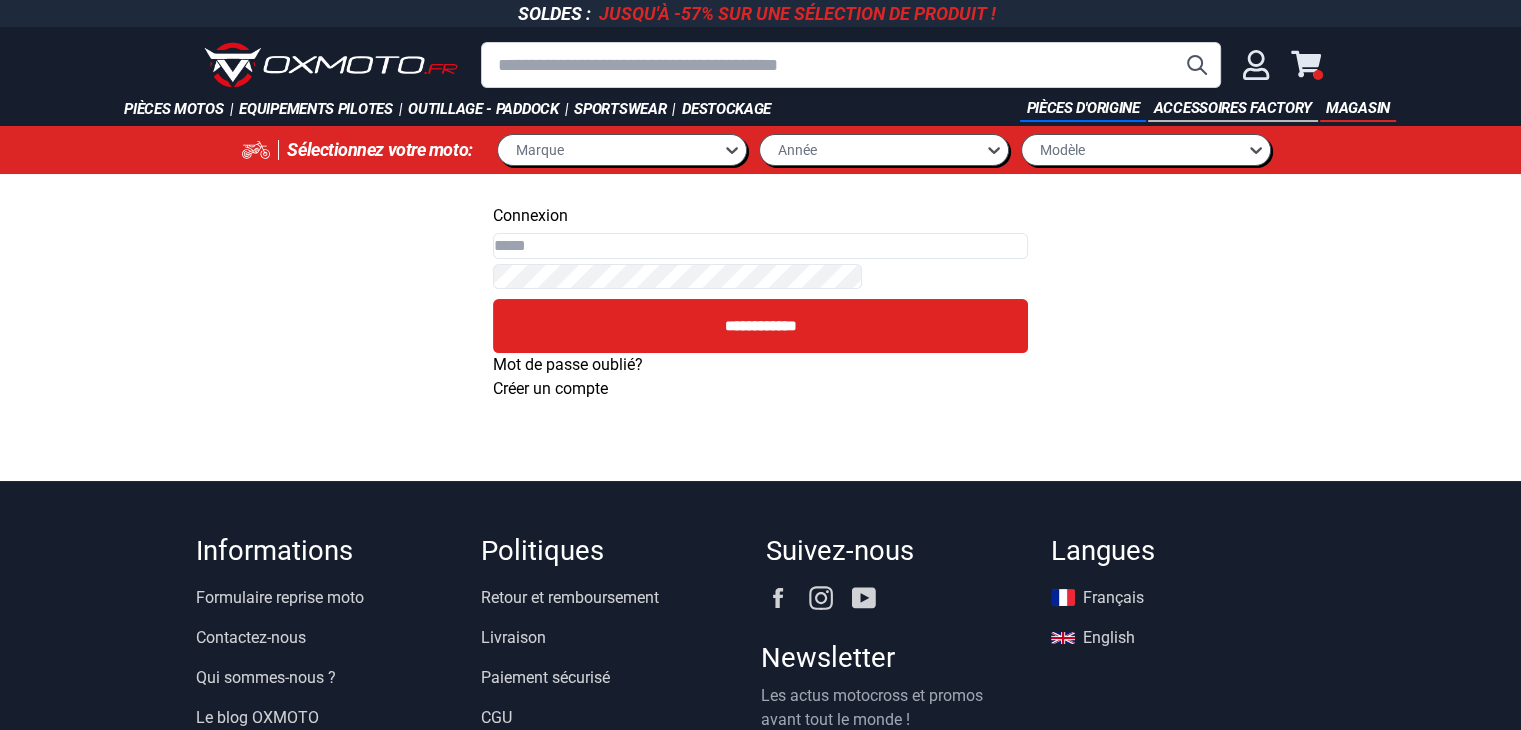type on "**********" 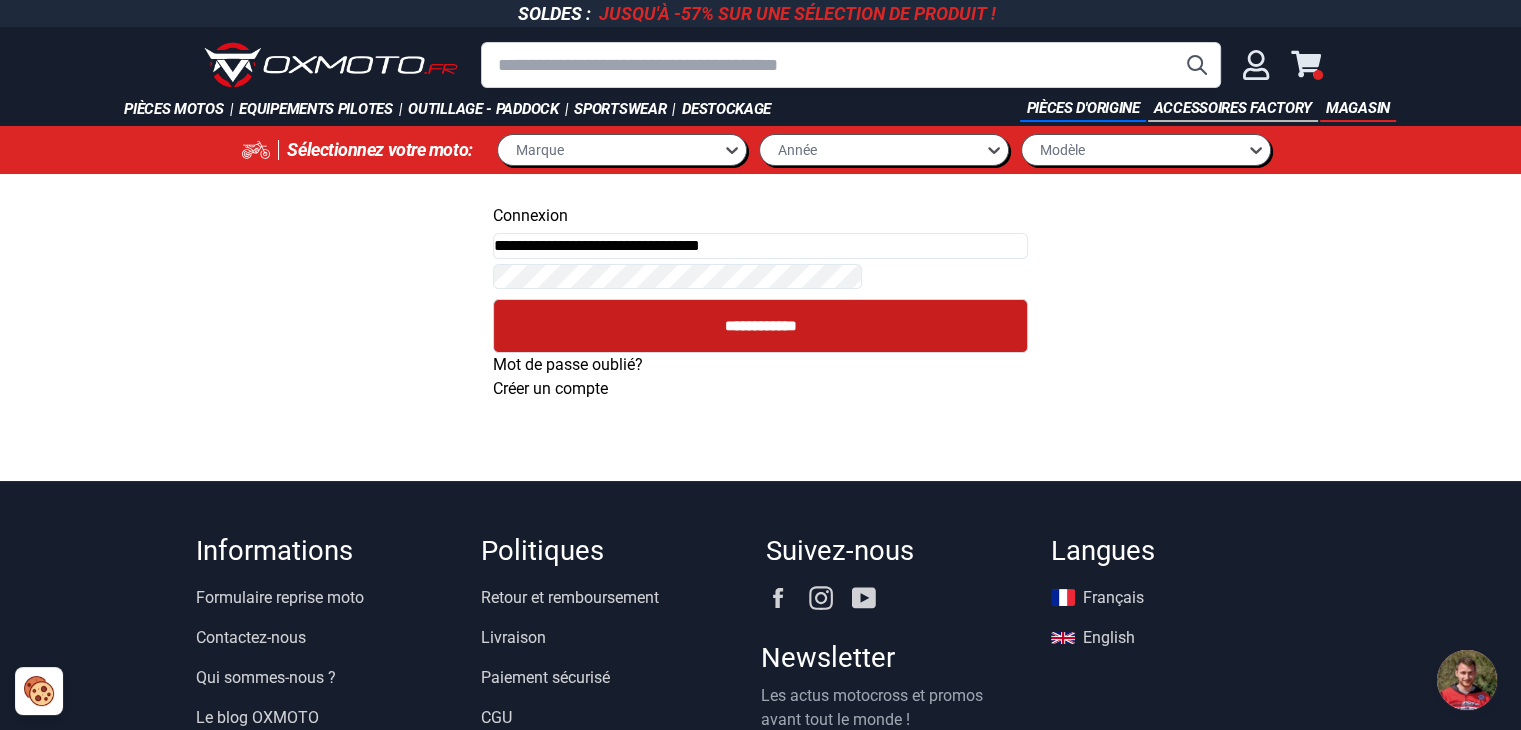 click on "**********" at bounding box center (760, 326) 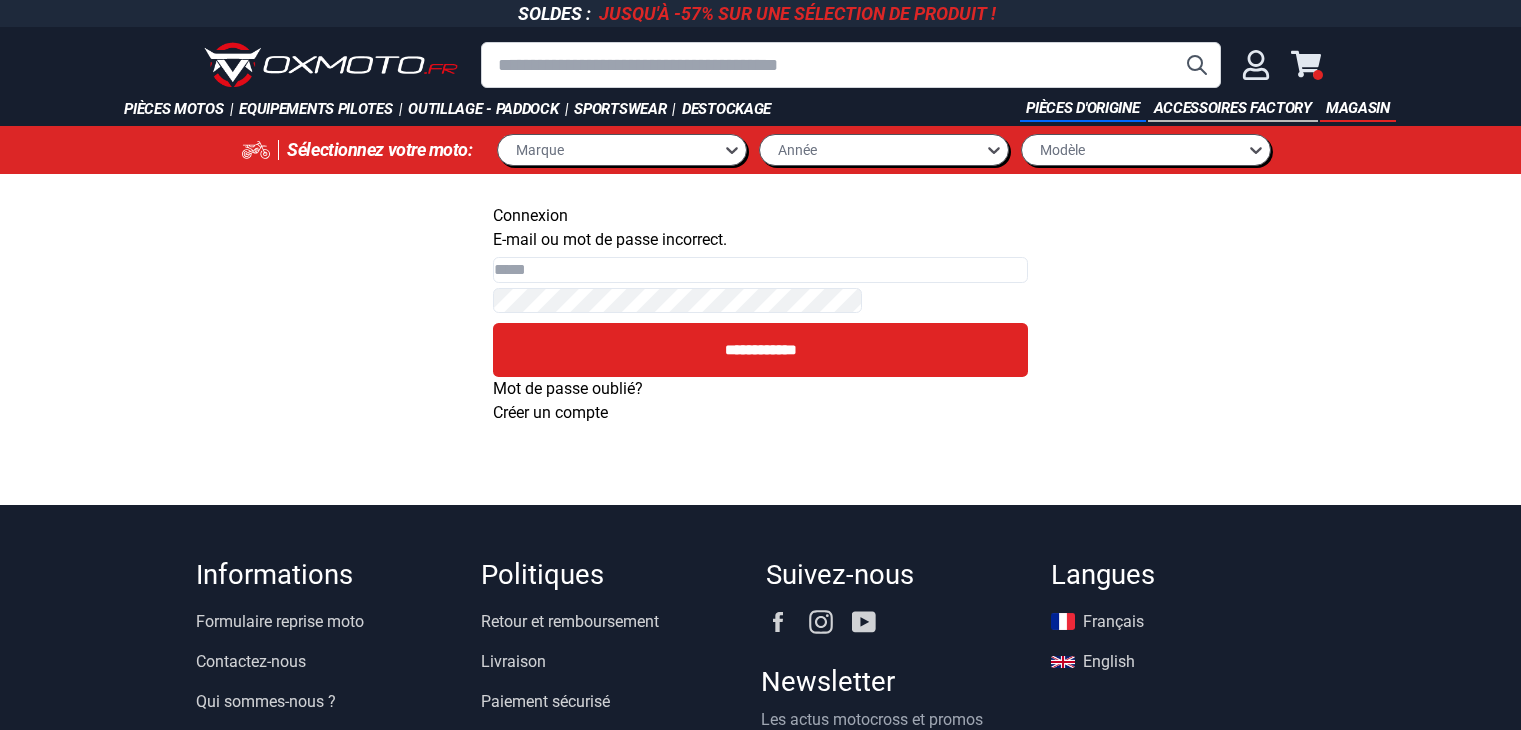 scroll, scrollTop: 0, scrollLeft: 0, axis: both 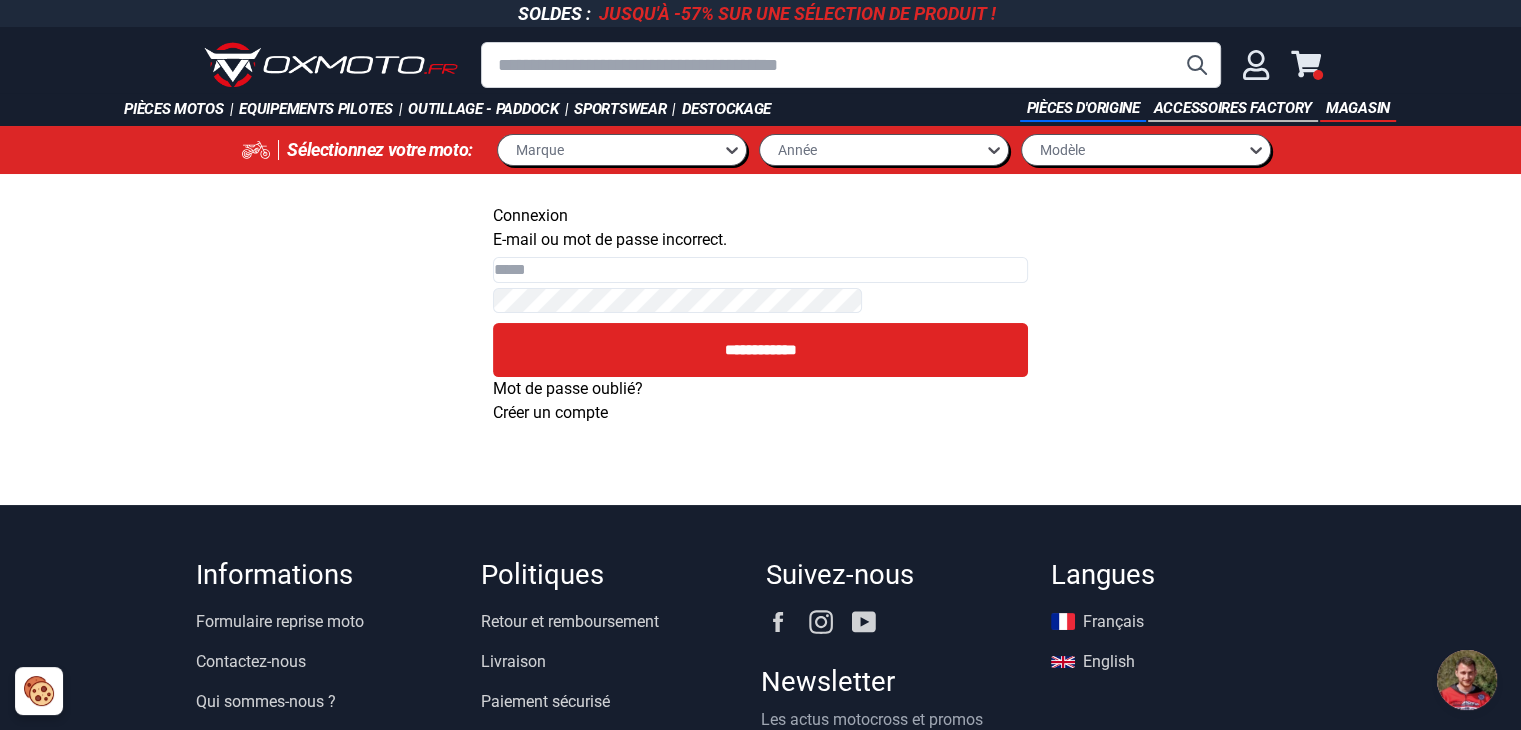 click on "Email" at bounding box center (760, 270) 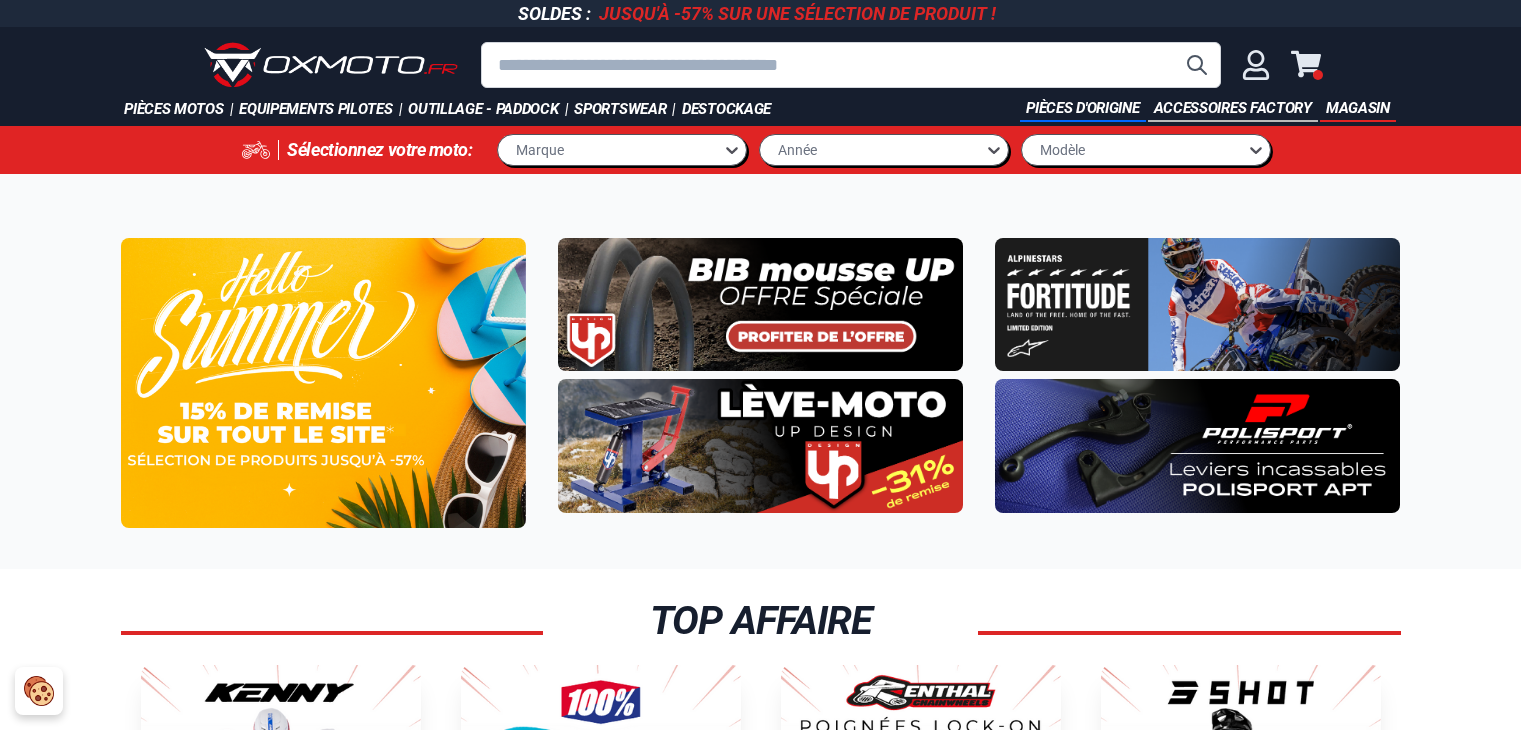 scroll, scrollTop: 0, scrollLeft: 0, axis: both 